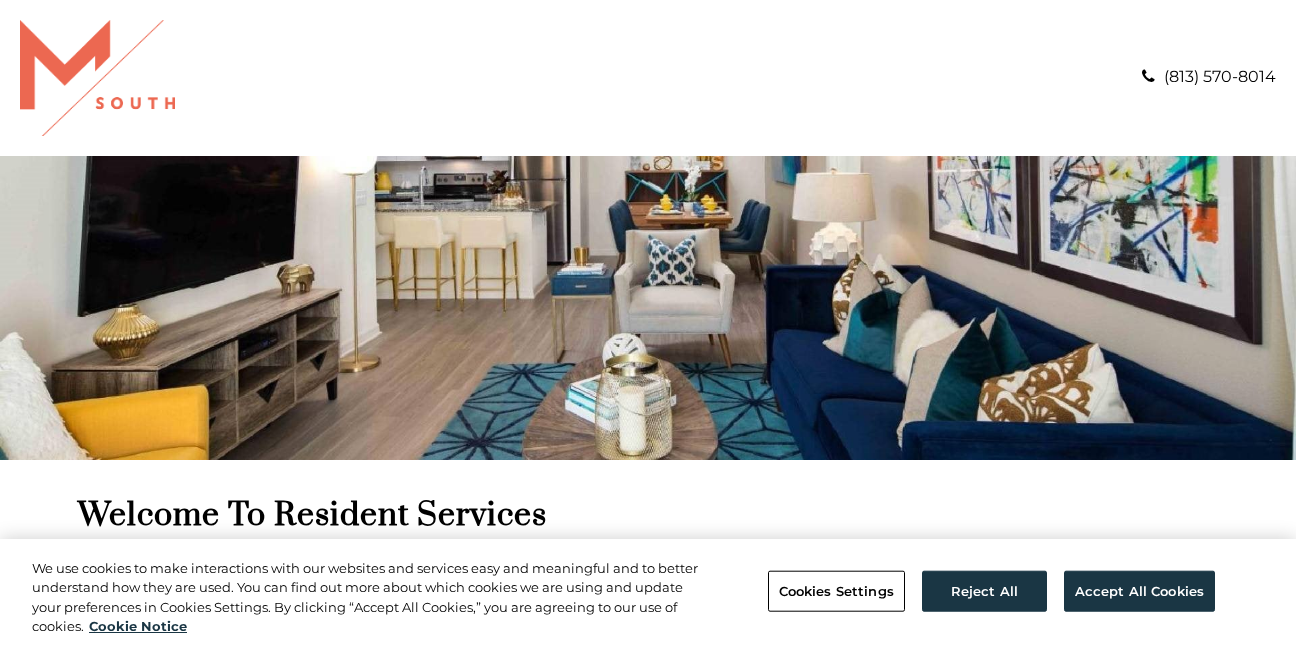 scroll, scrollTop: 0, scrollLeft: 0, axis: both 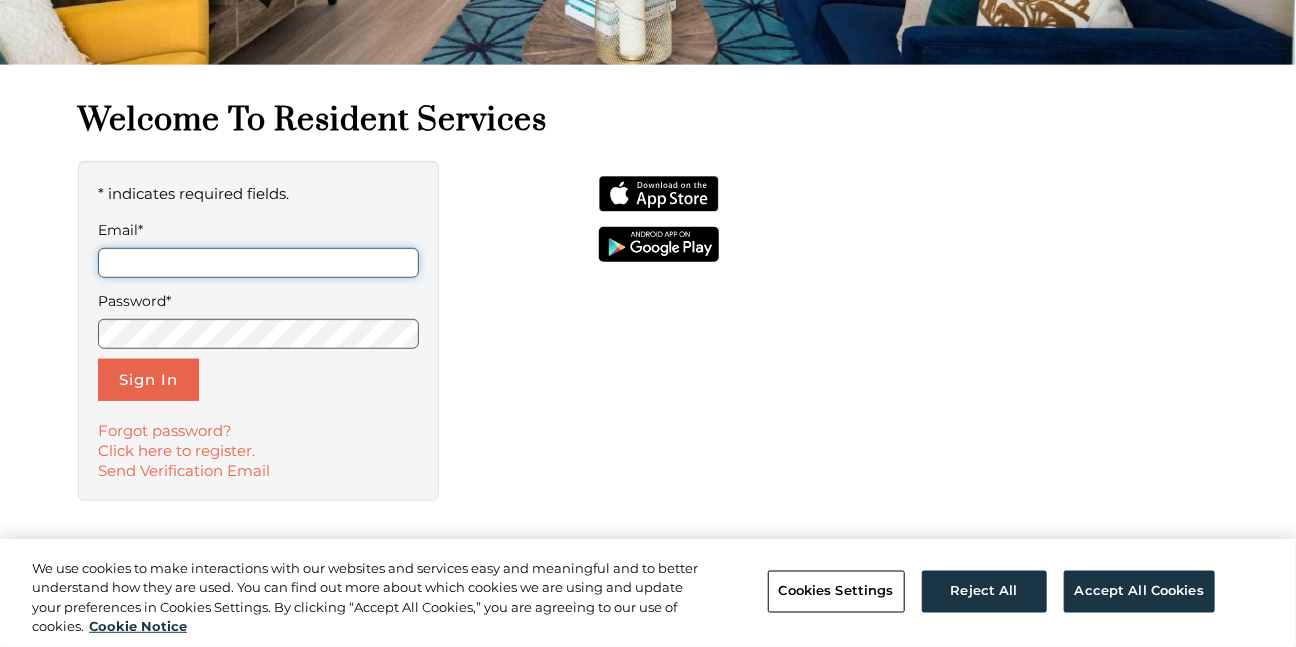 click on "Email*" at bounding box center [258, 263] 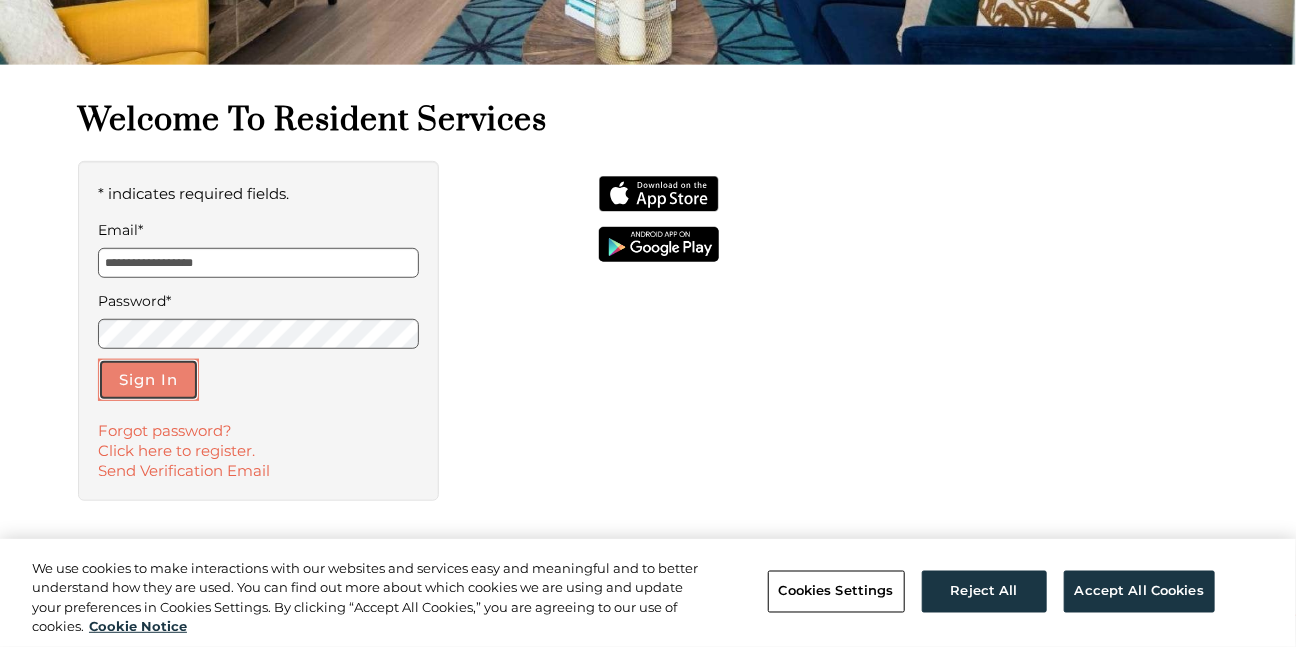 click on "Sign In" at bounding box center [148, 380] 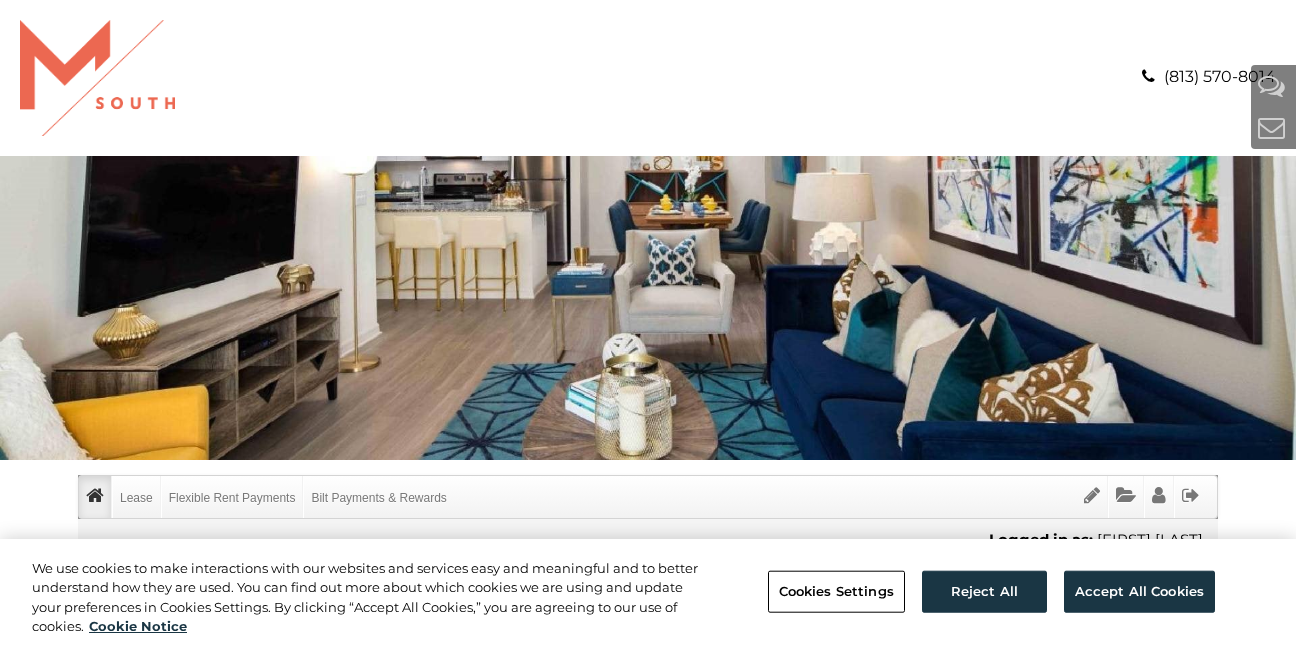 scroll, scrollTop: 0, scrollLeft: 0, axis: both 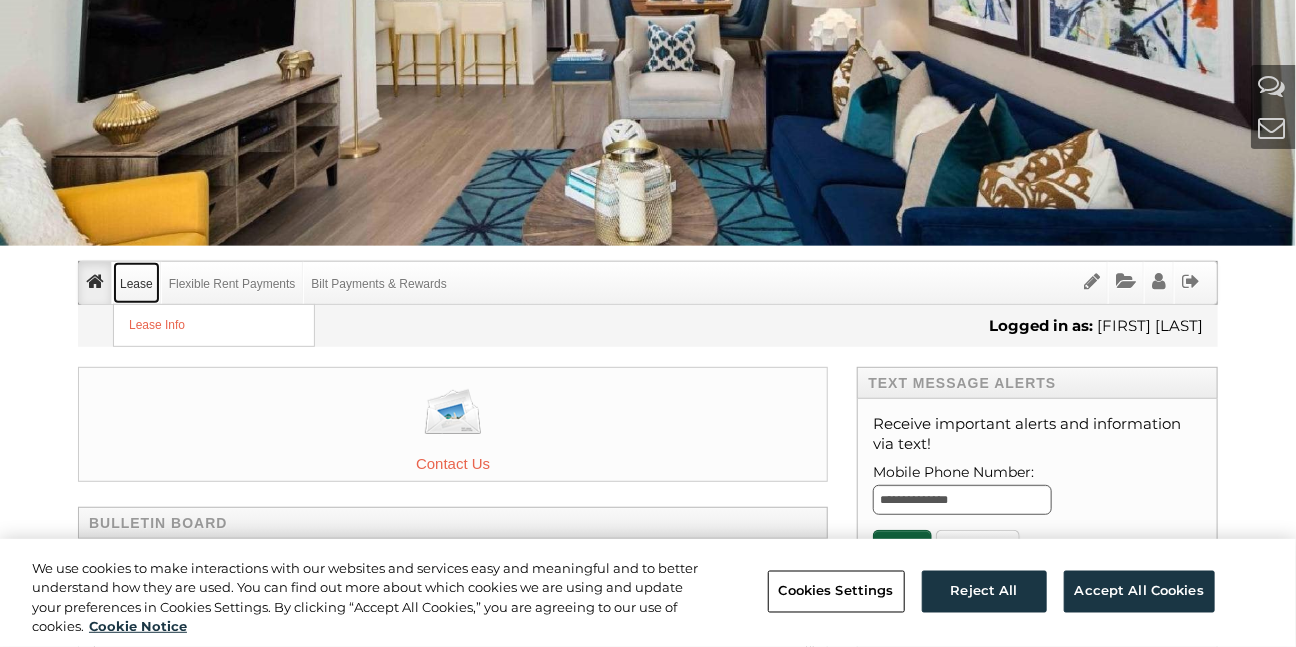 click on "Lease" at bounding box center [136, 283] 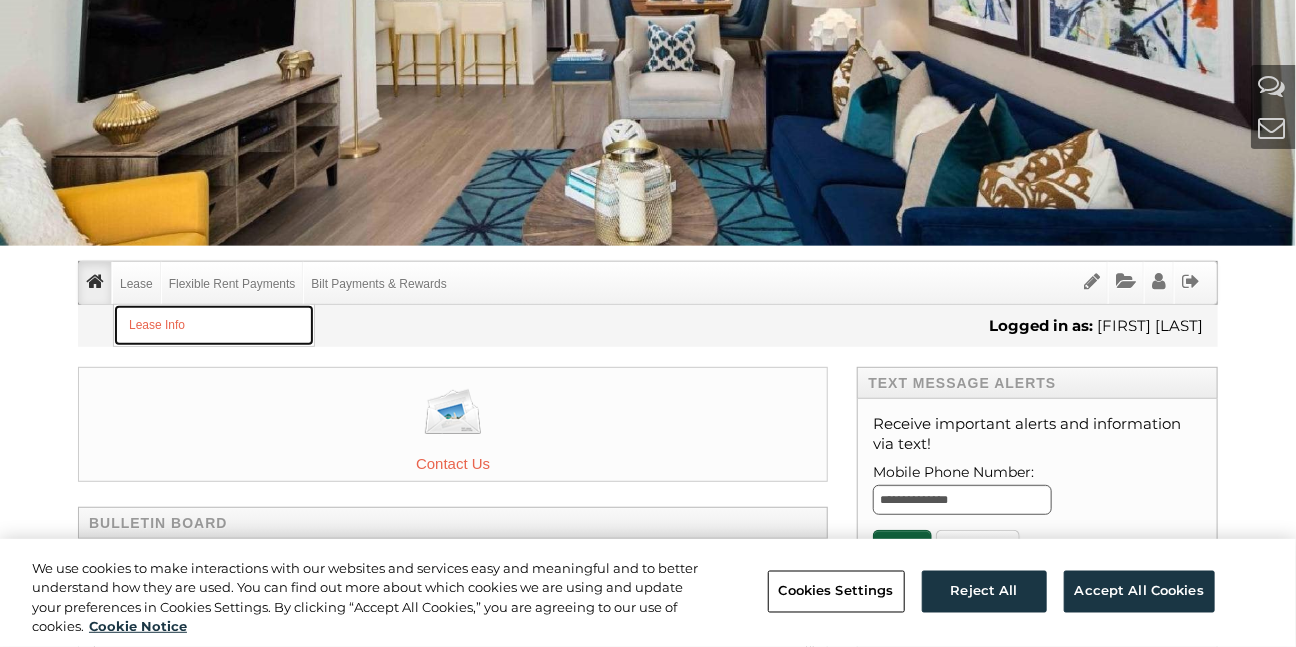 click on "Lease Info" at bounding box center (214, 325) 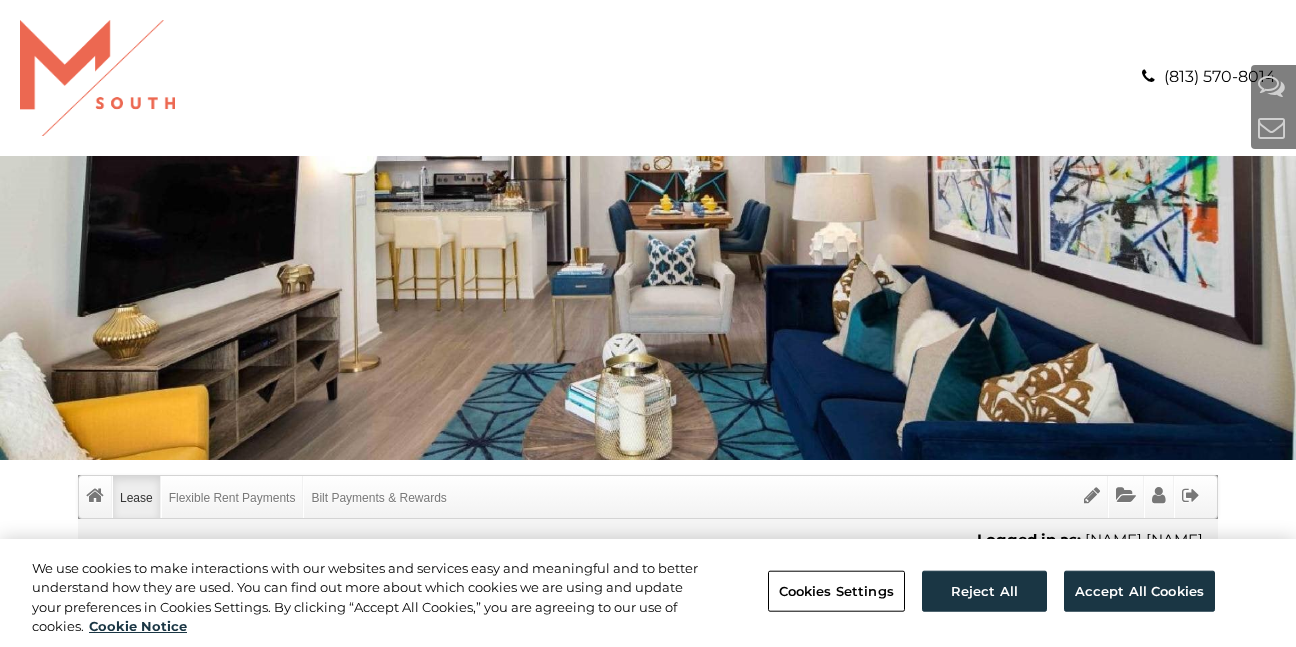 scroll, scrollTop: 0, scrollLeft: 0, axis: both 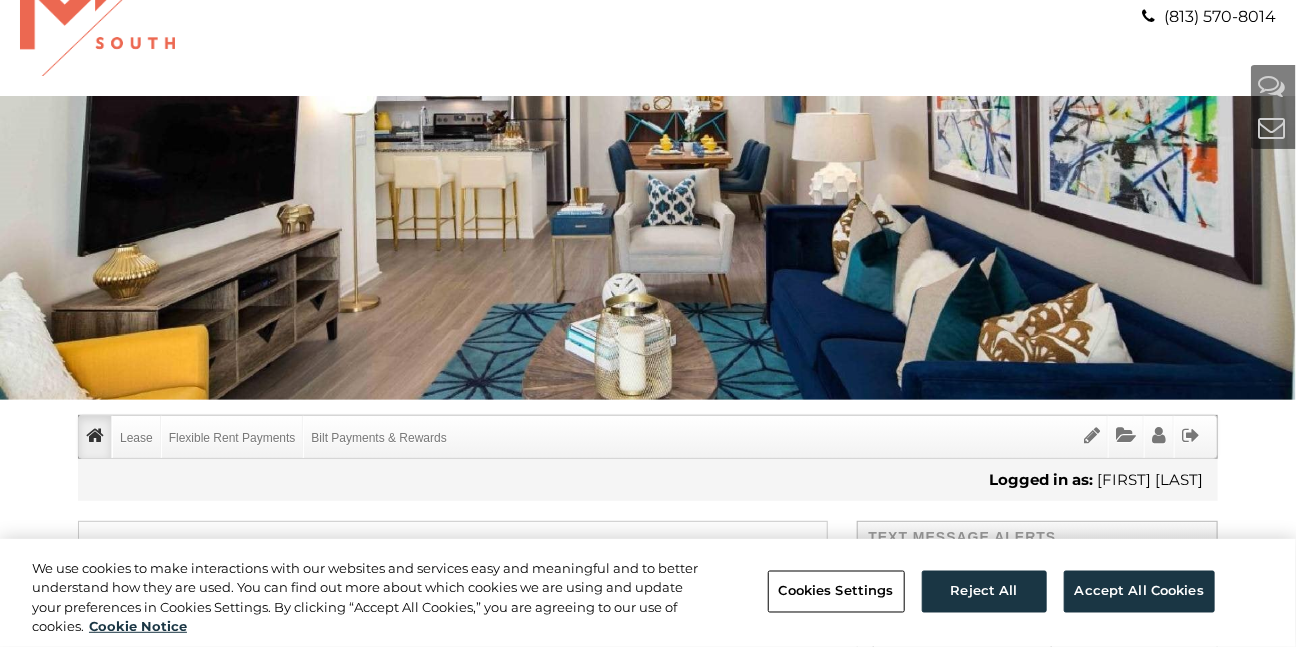 click on "Call us :   (813) 570-8014" at bounding box center [648, 18] 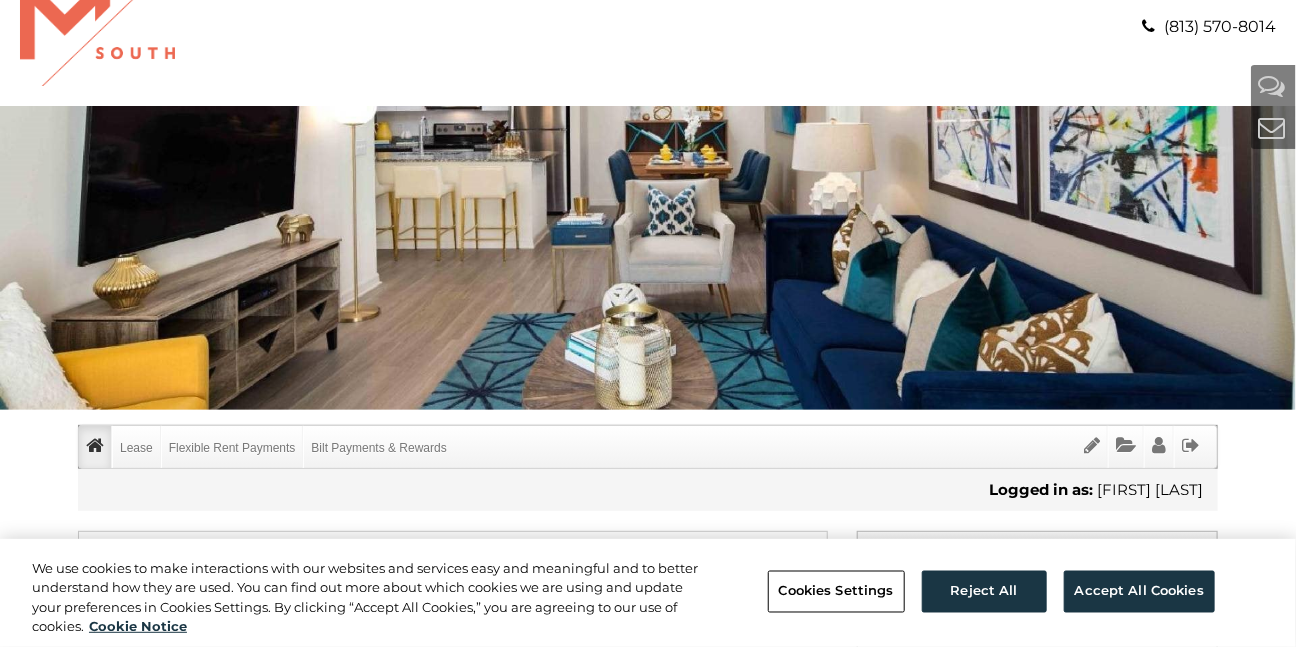 scroll, scrollTop: 0, scrollLeft: 0, axis: both 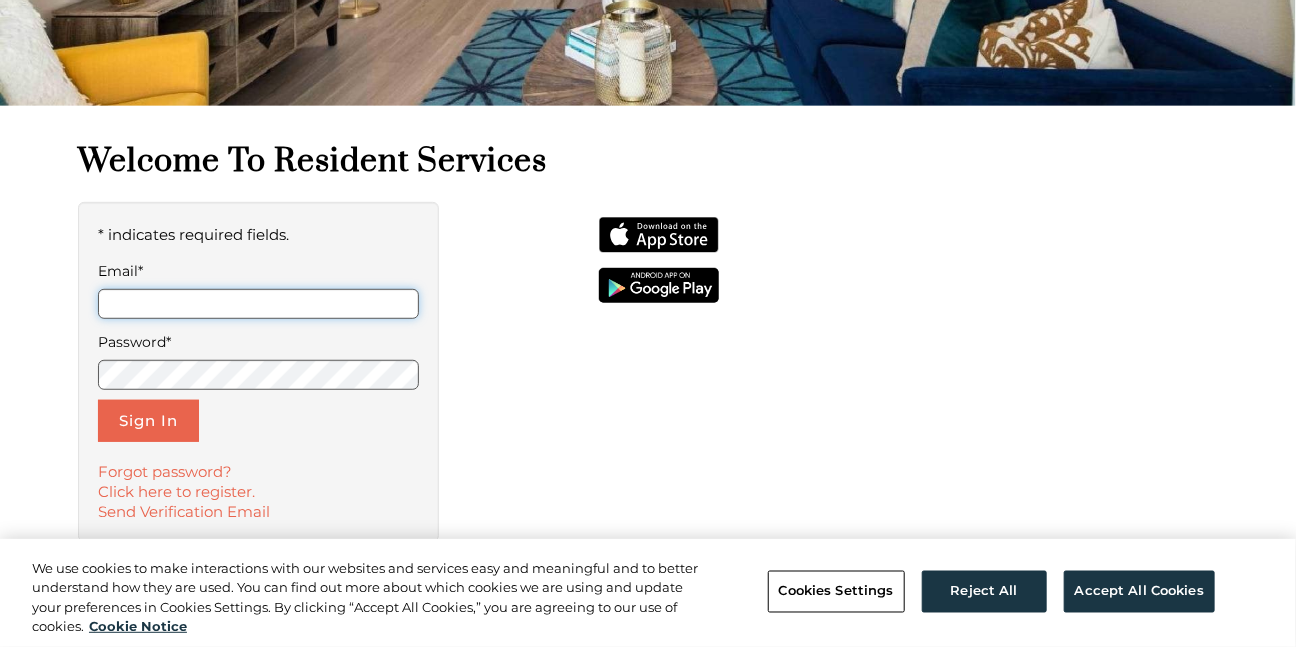 click on "Email*" at bounding box center [258, 304] 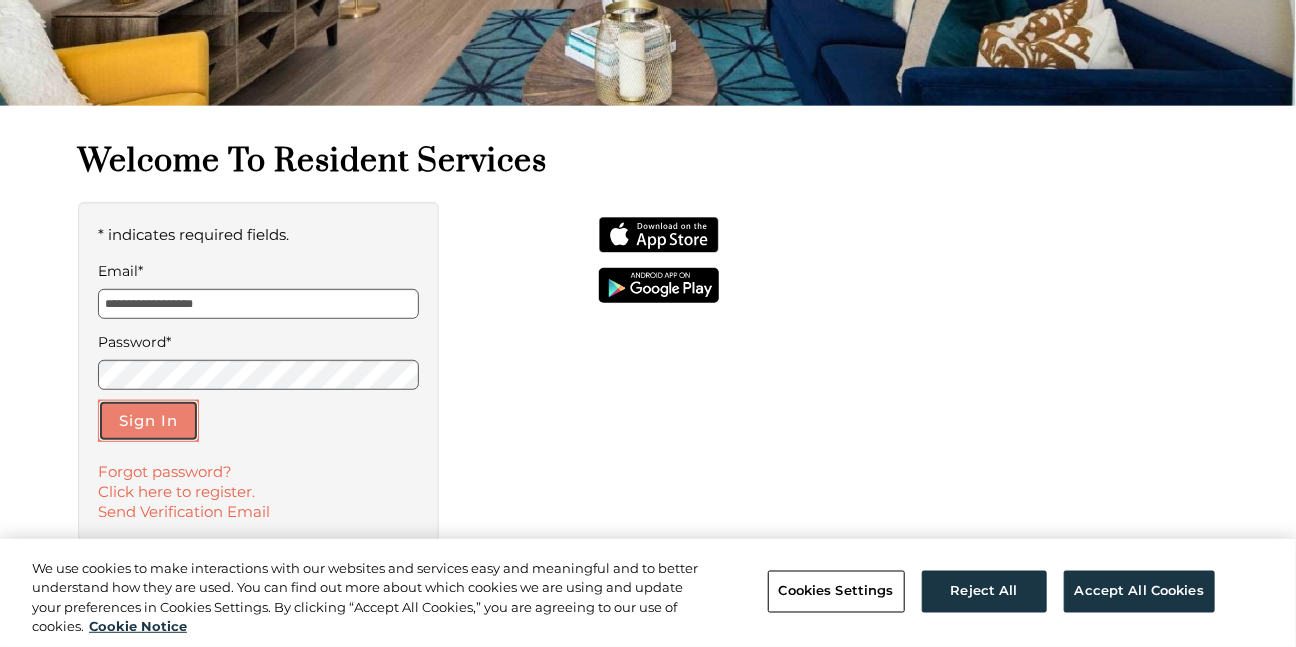 click on "Sign In" at bounding box center (148, 421) 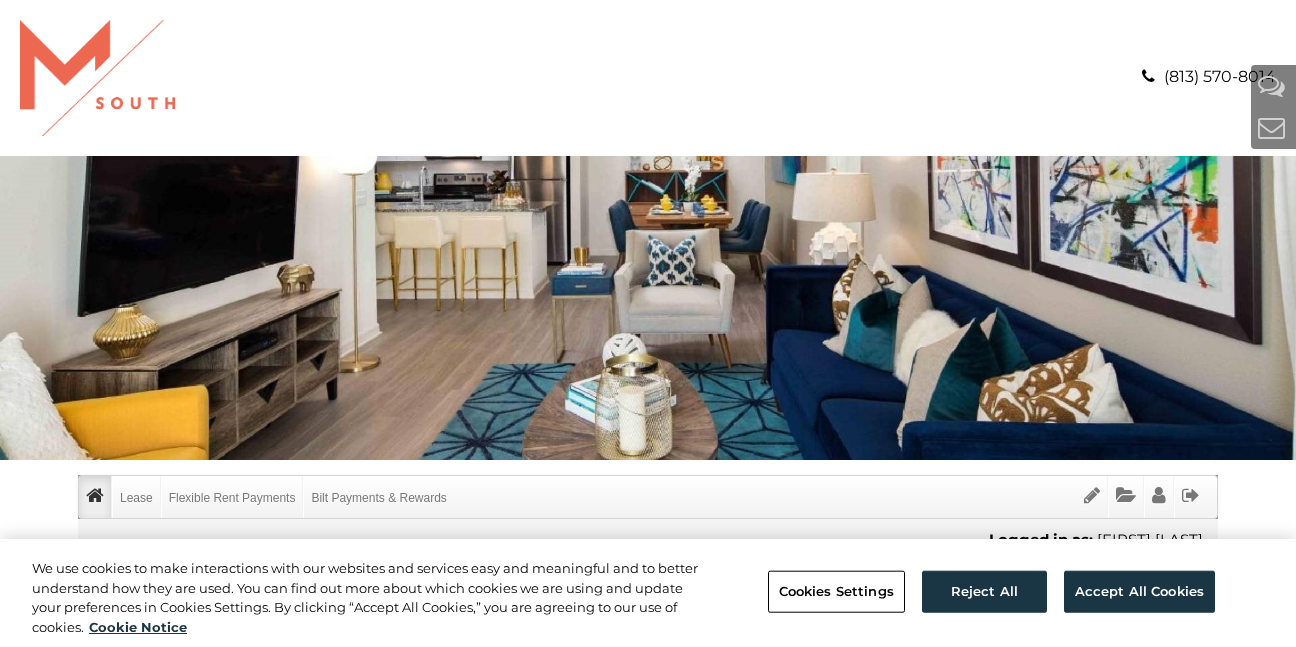 scroll, scrollTop: 0, scrollLeft: 0, axis: both 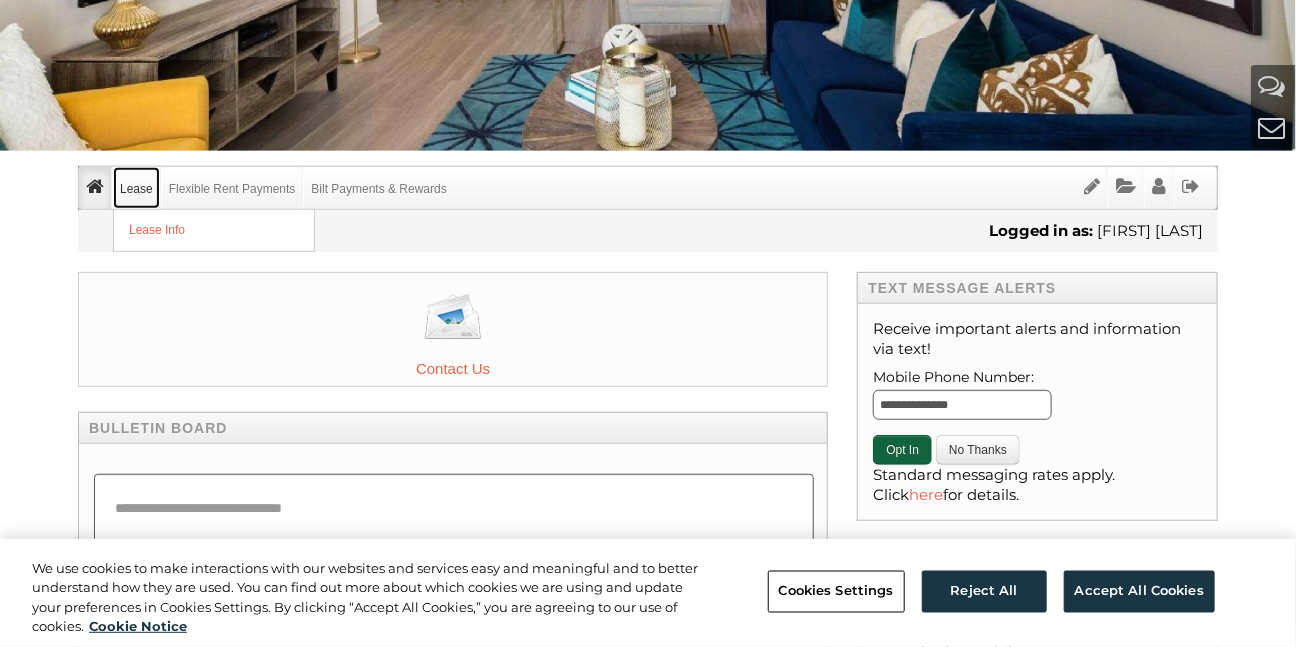 click on "Lease" at bounding box center (136, 188) 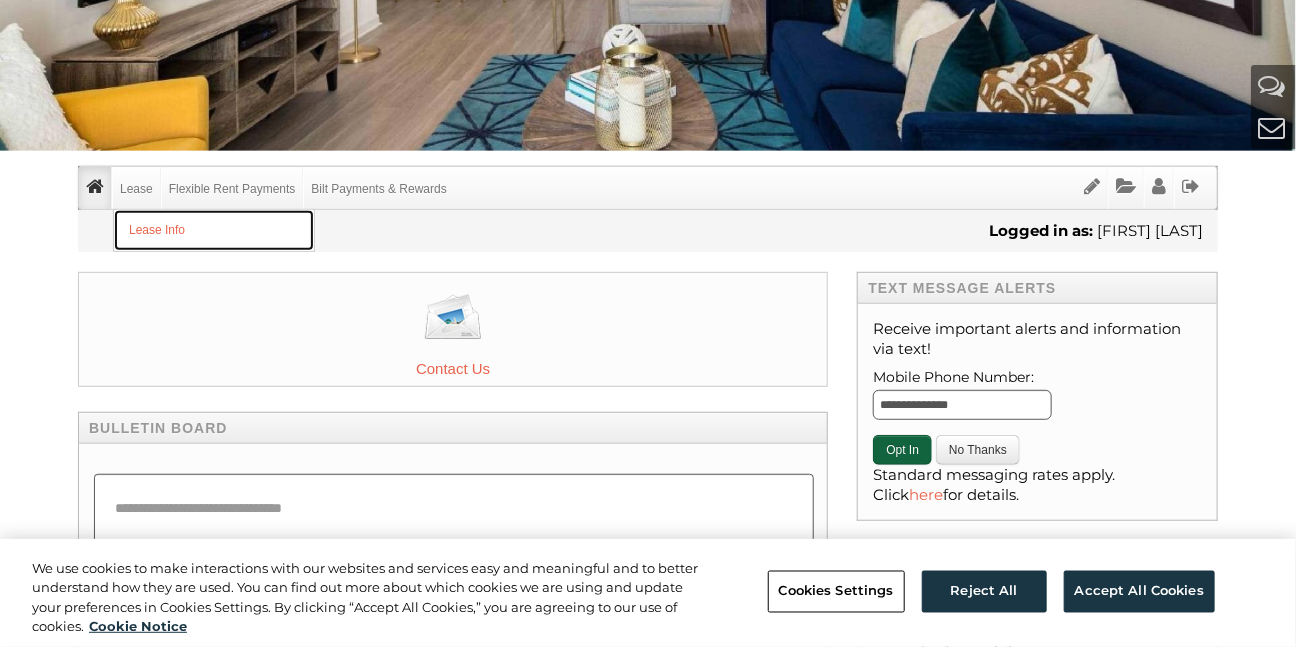 click on "Lease Info" at bounding box center [214, 230] 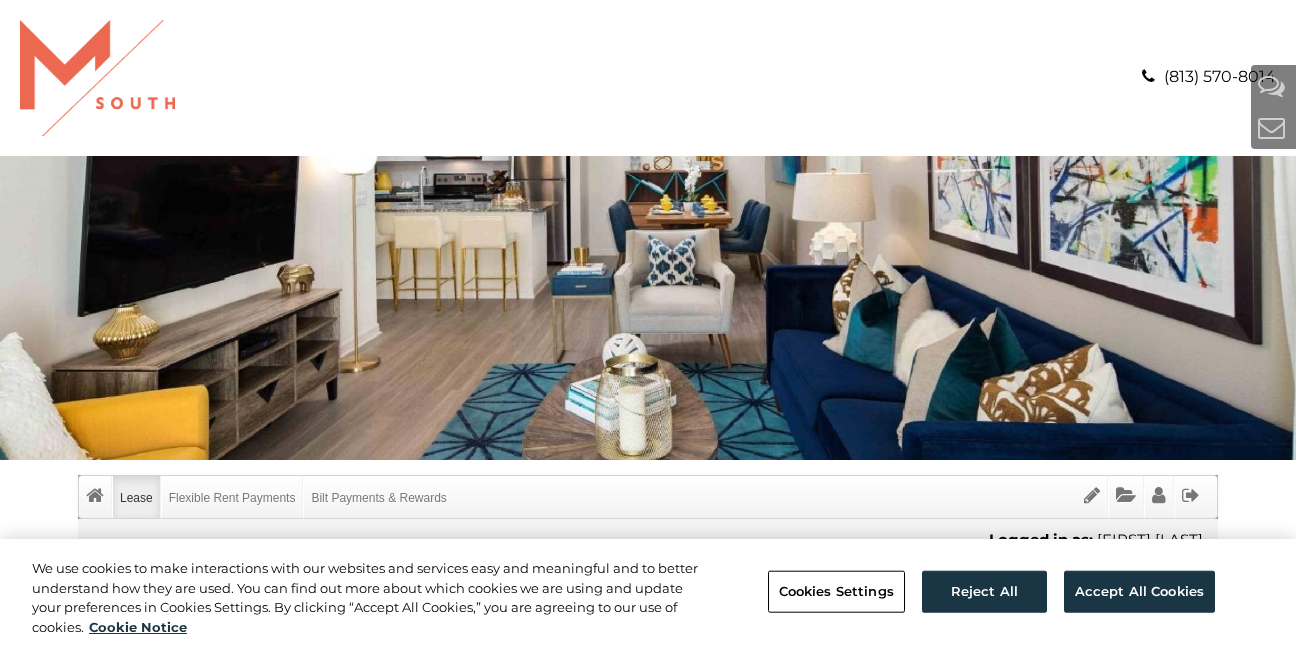 scroll, scrollTop: 0, scrollLeft: 0, axis: both 